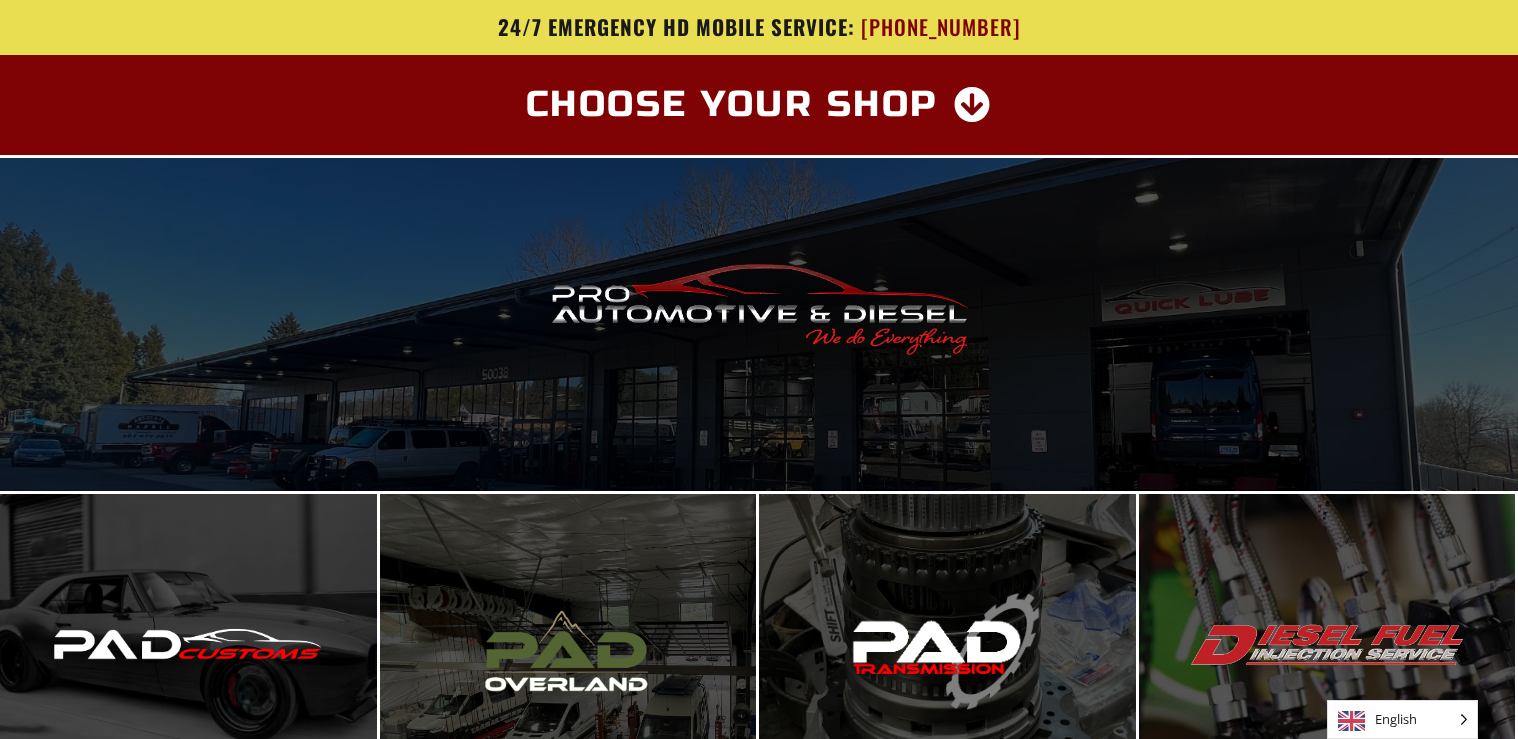 scroll, scrollTop: 0, scrollLeft: 0, axis: both 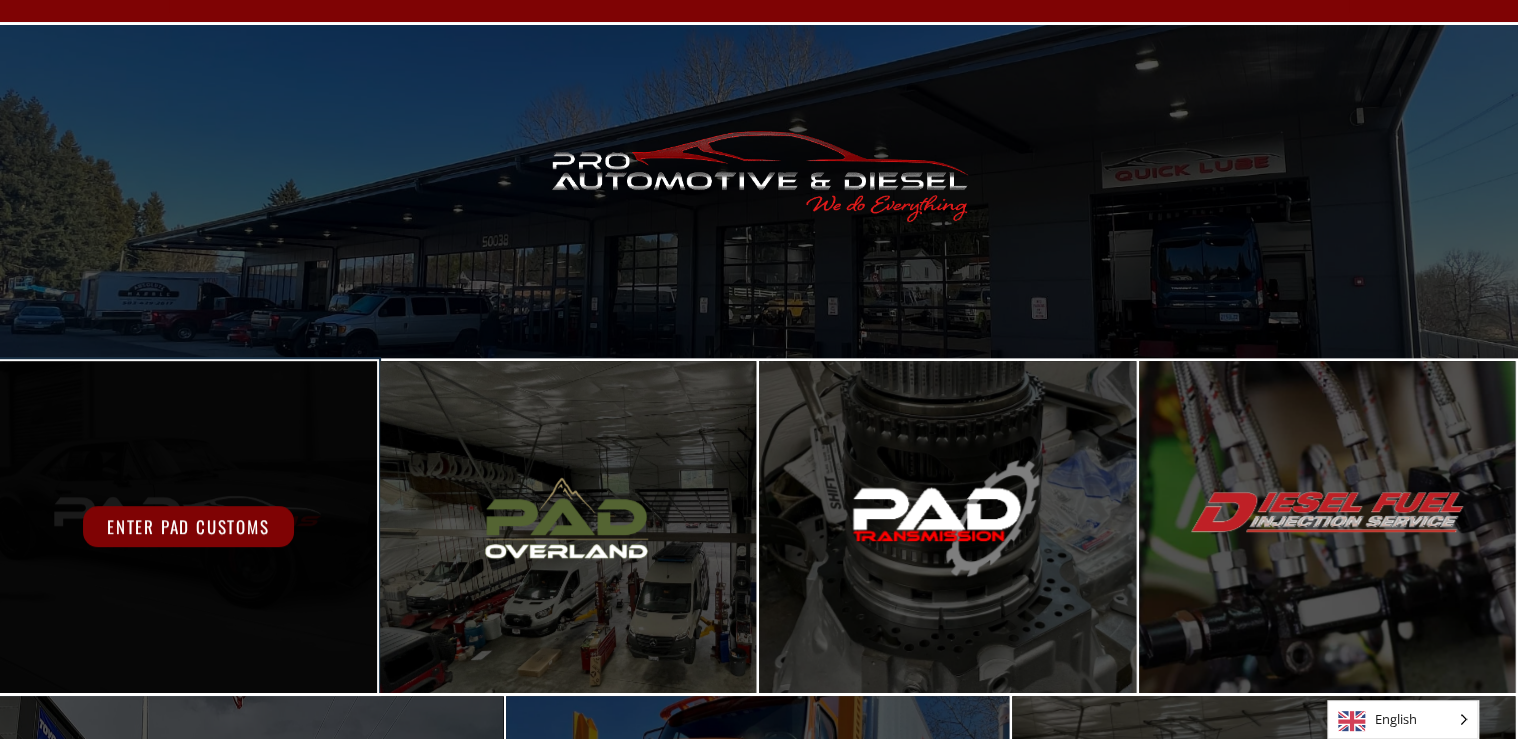click on "Enter PAD Customs" at bounding box center (188, 526) 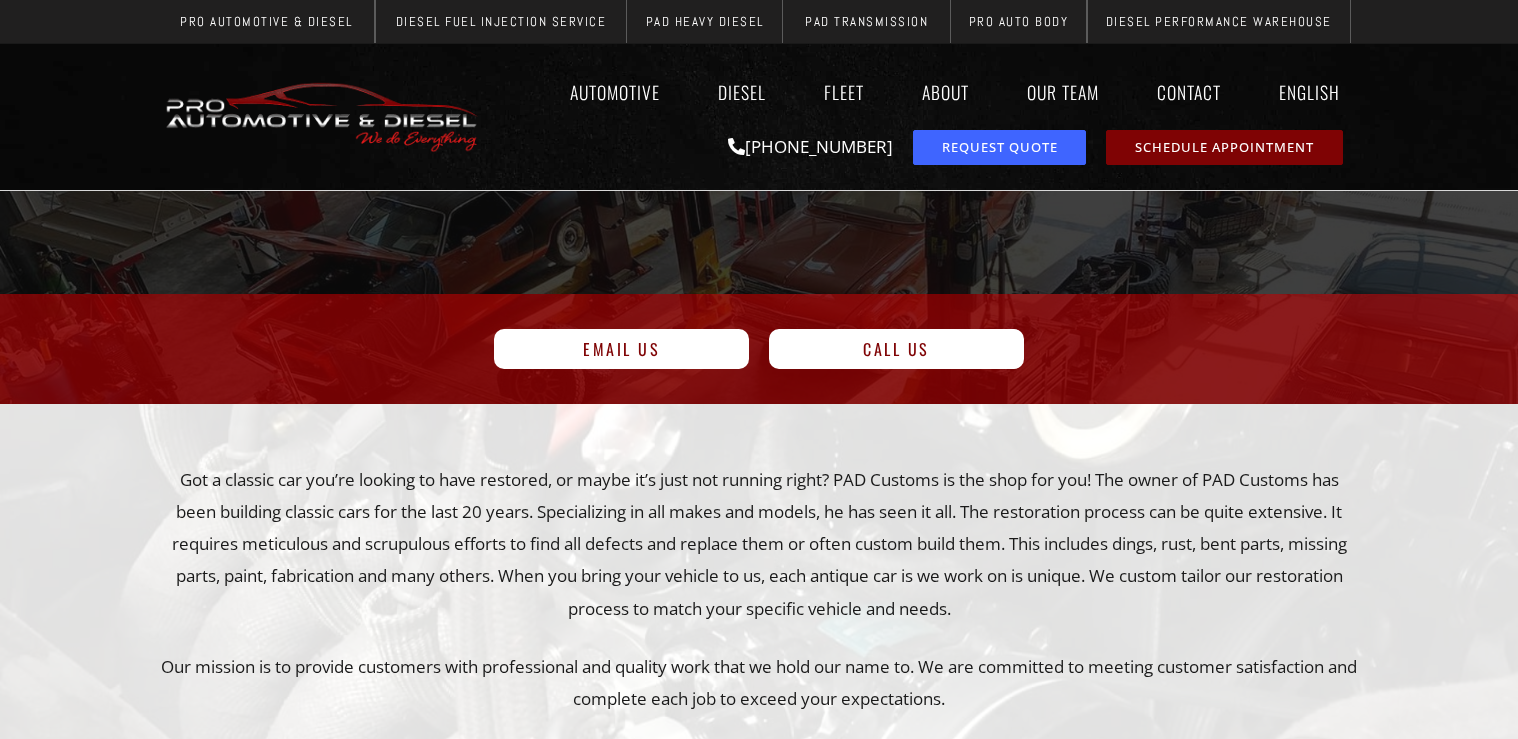 scroll, scrollTop: 0, scrollLeft: 0, axis: both 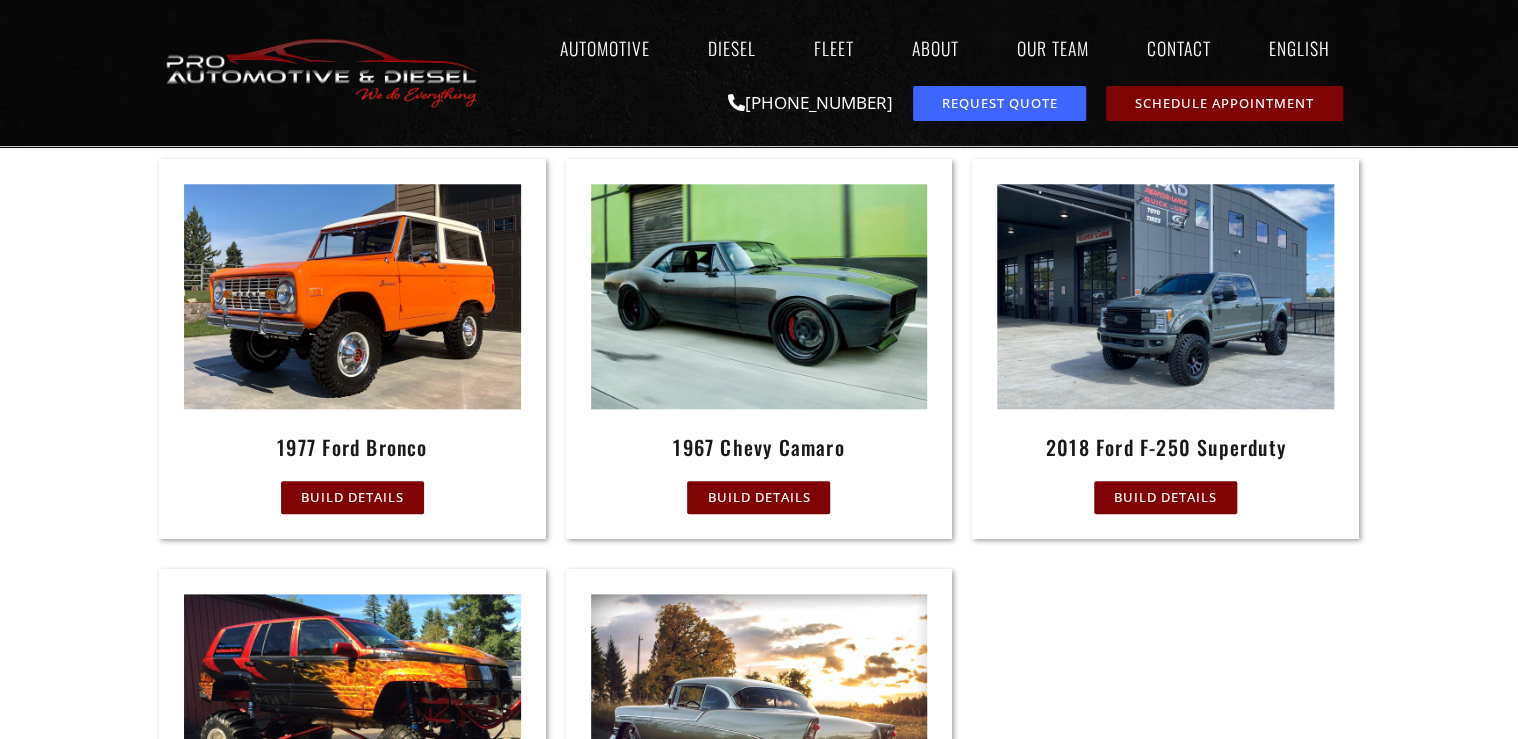 click at bounding box center [759, 296] 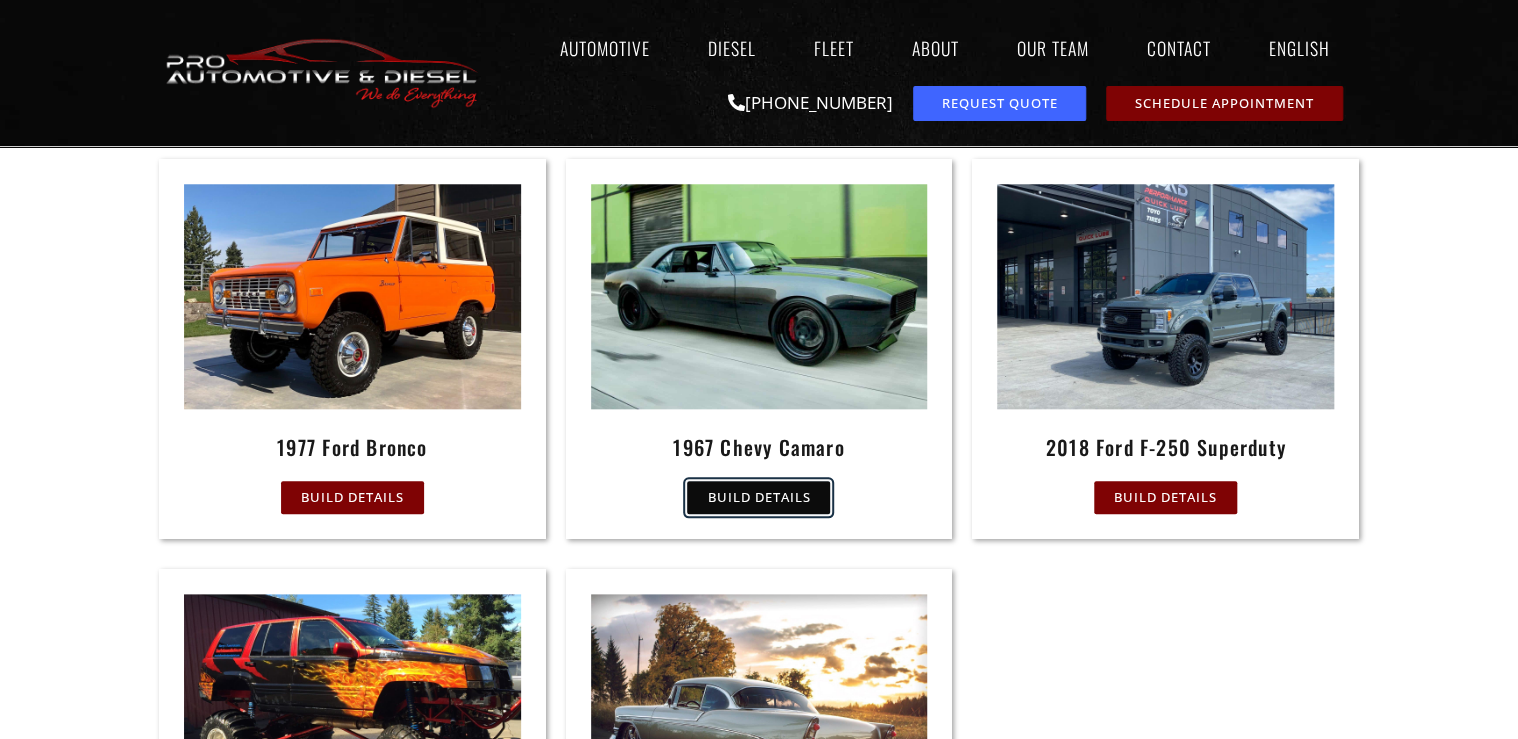 click on "Build Details" at bounding box center [758, 497] 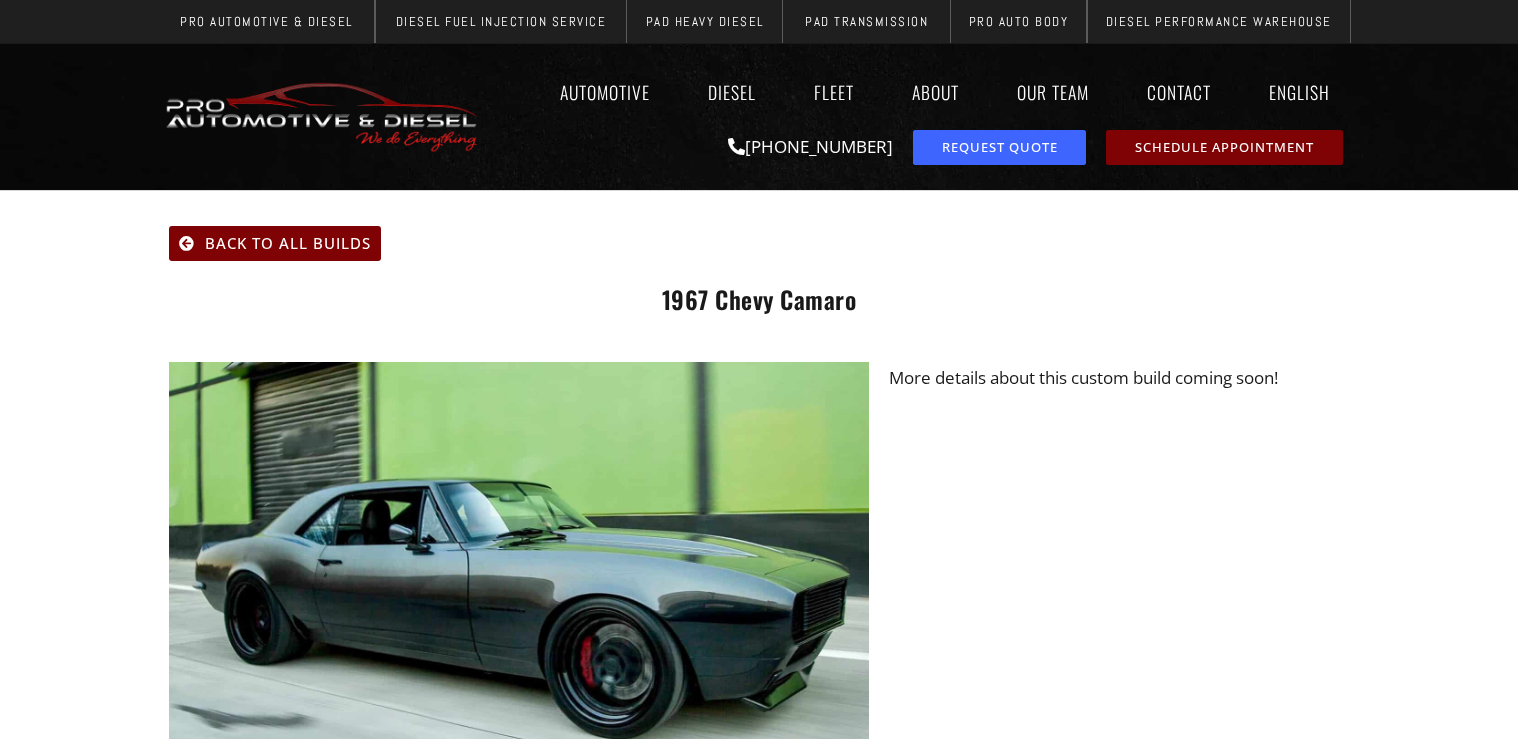 scroll, scrollTop: 0, scrollLeft: 0, axis: both 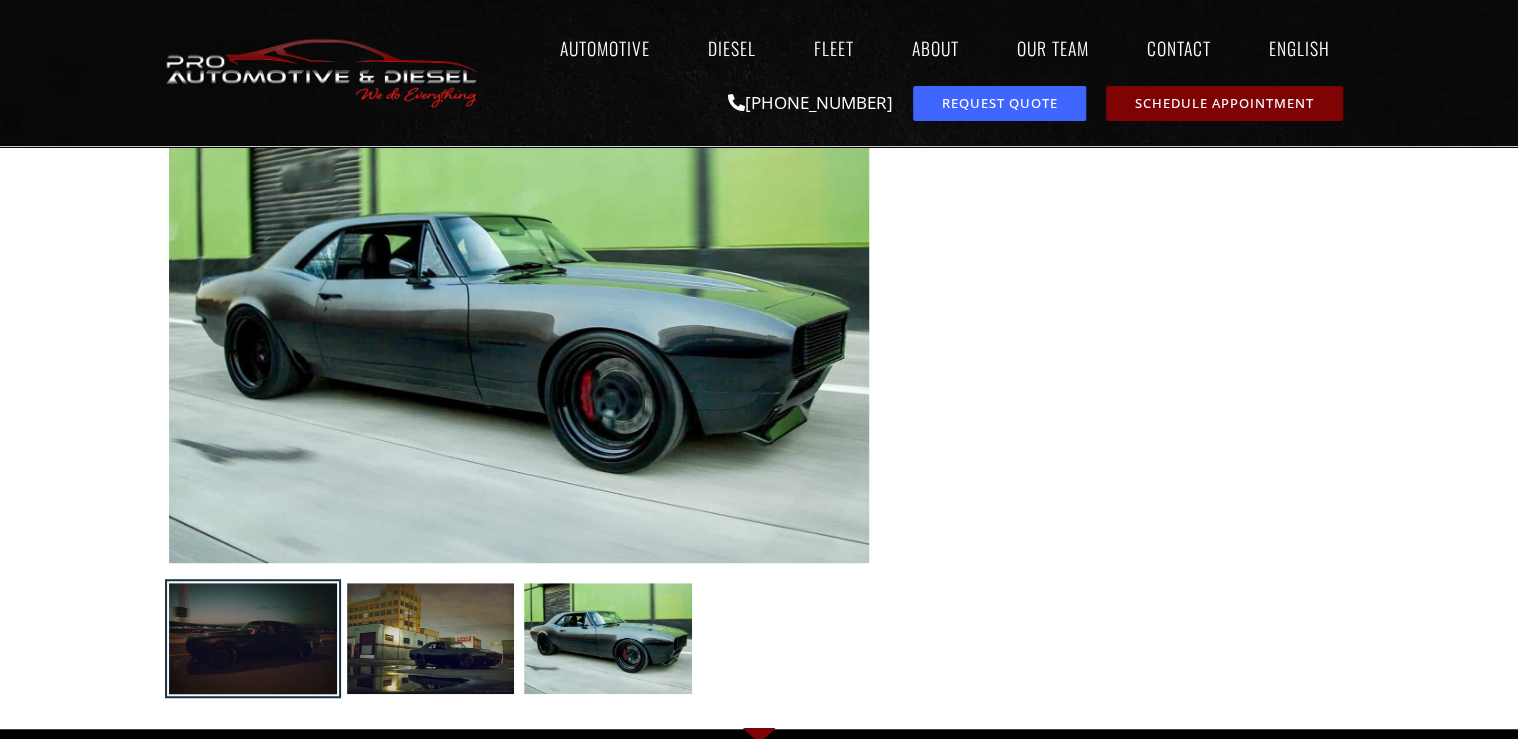 click at bounding box center [253, 639] 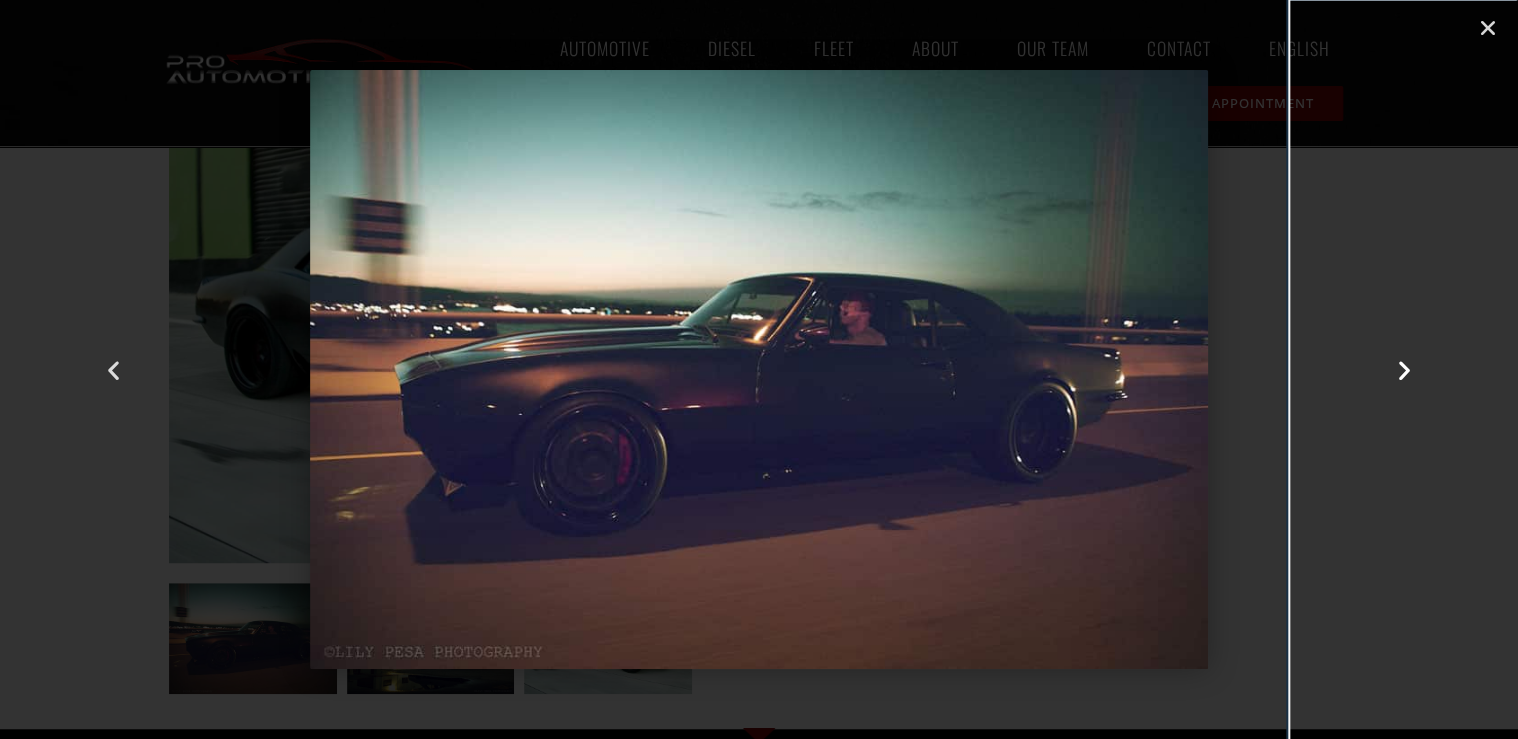 click at bounding box center [1404, 369] 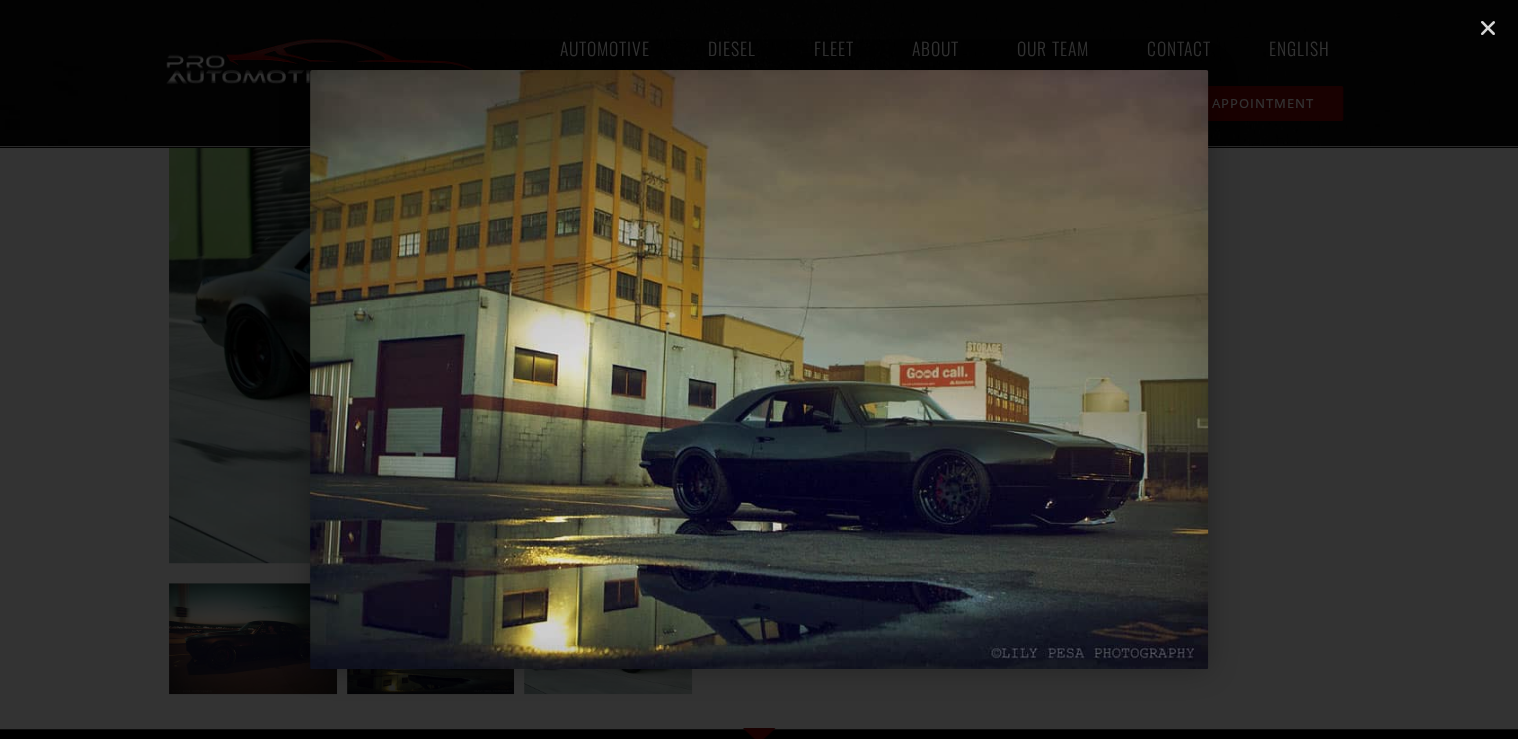 click at bounding box center [1404, 369] 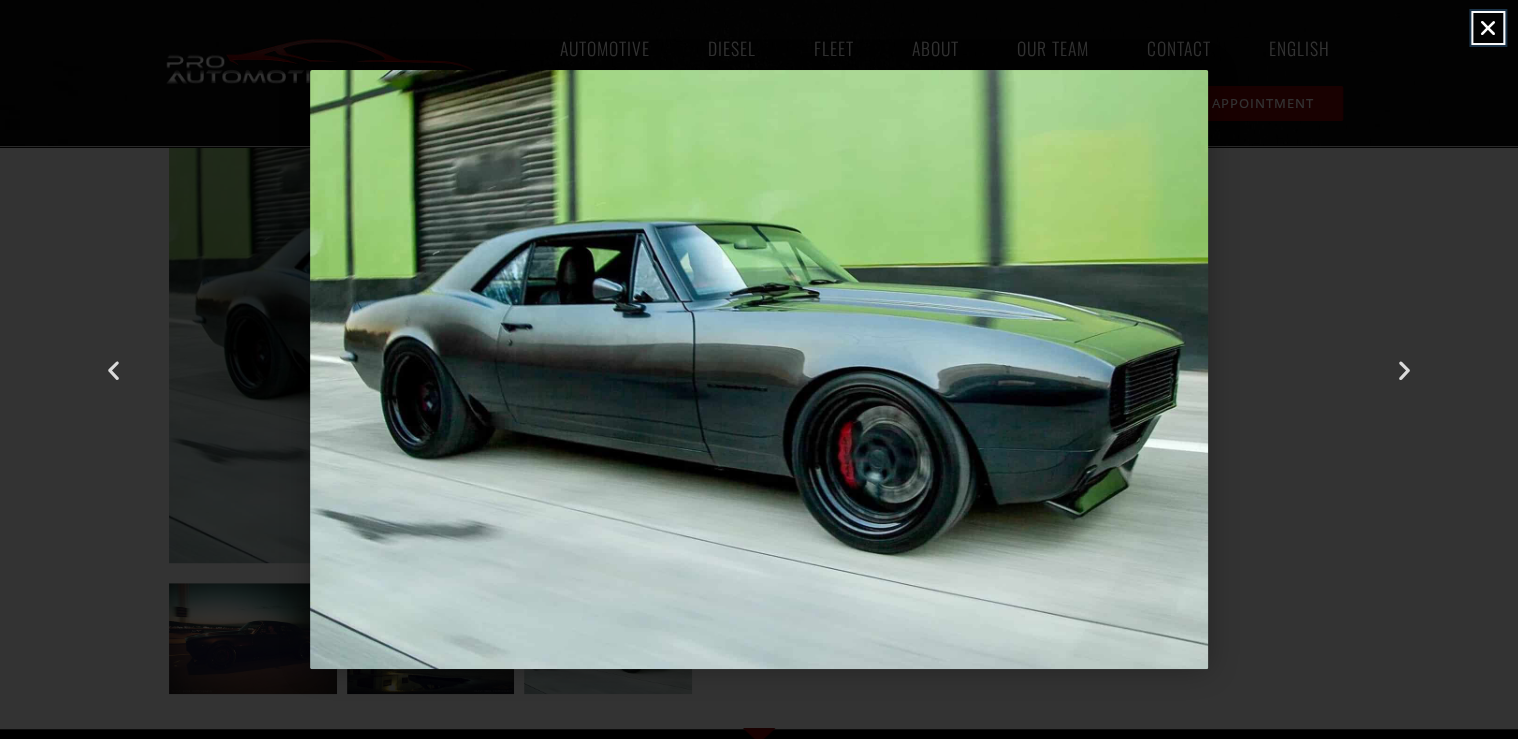 click at bounding box center [1488, 28] 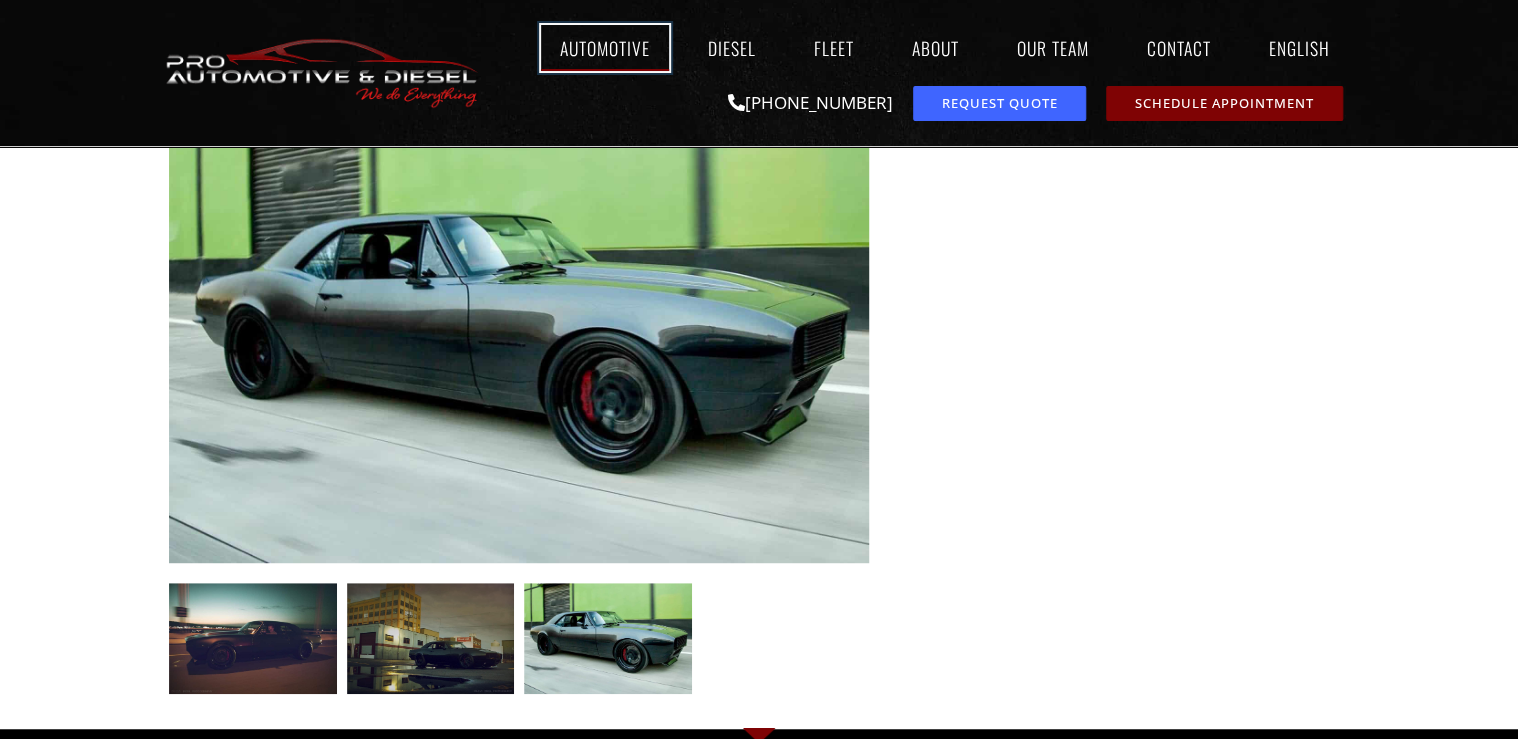 click on "Automotive" 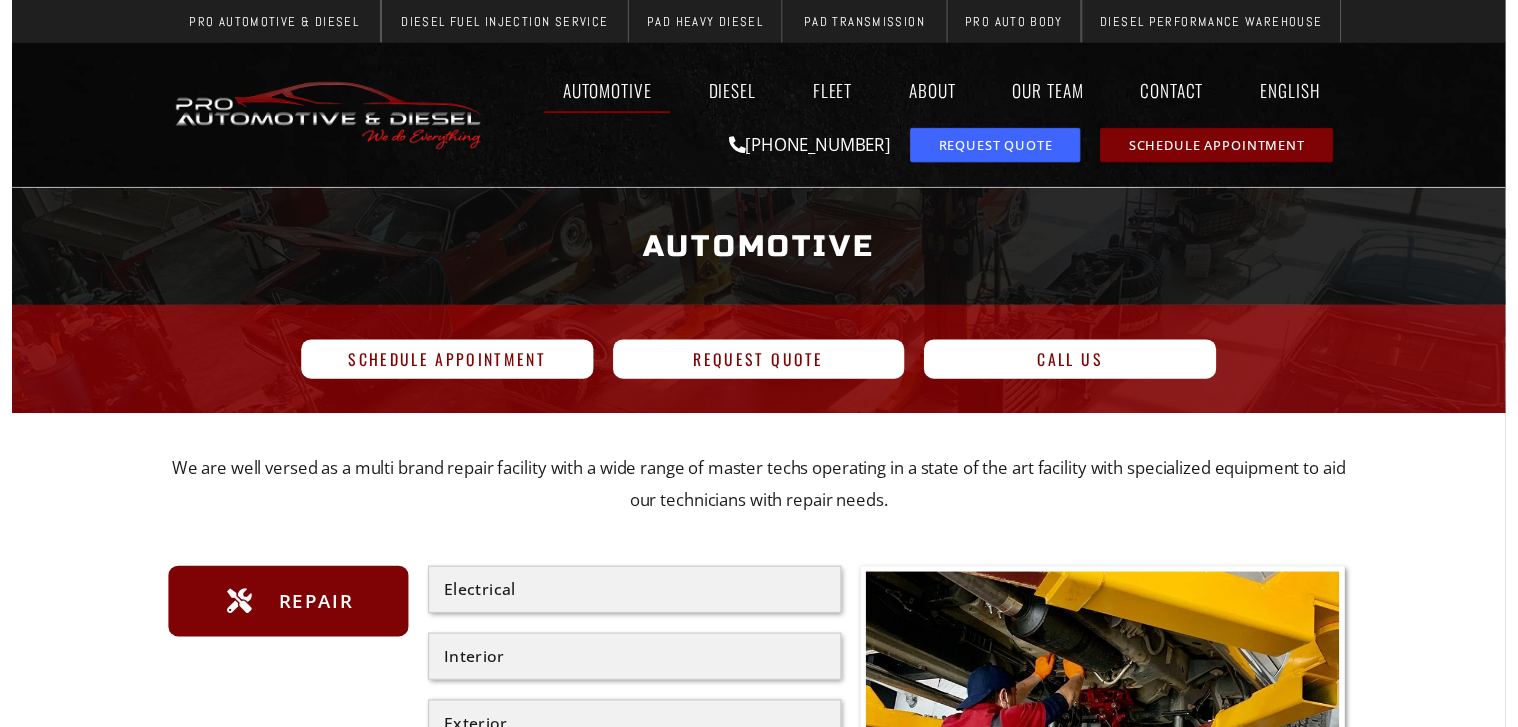 scroll, scrollTop: 0, scrollLeft: 0, axis: both 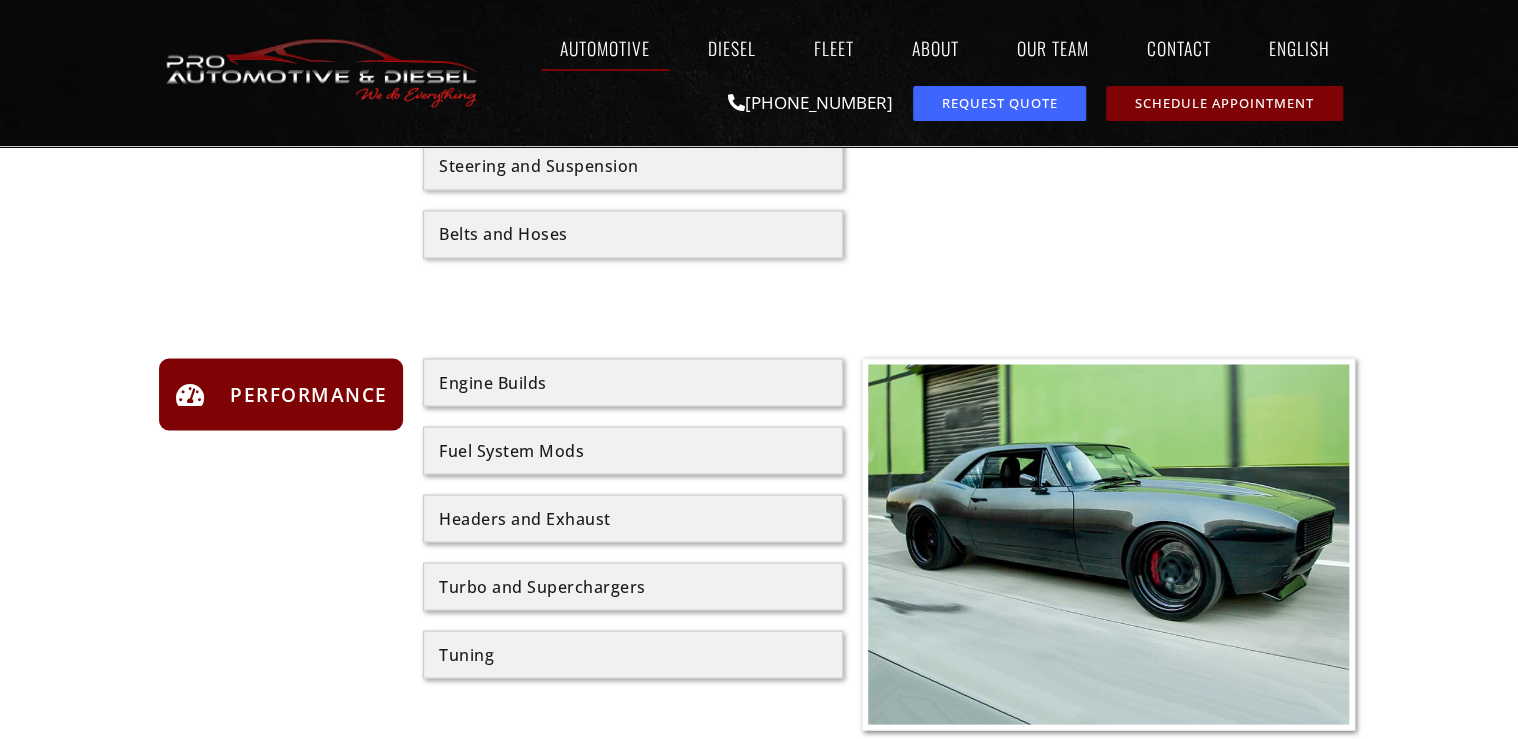 click on "Tuning" at bounding box center (633, 654) 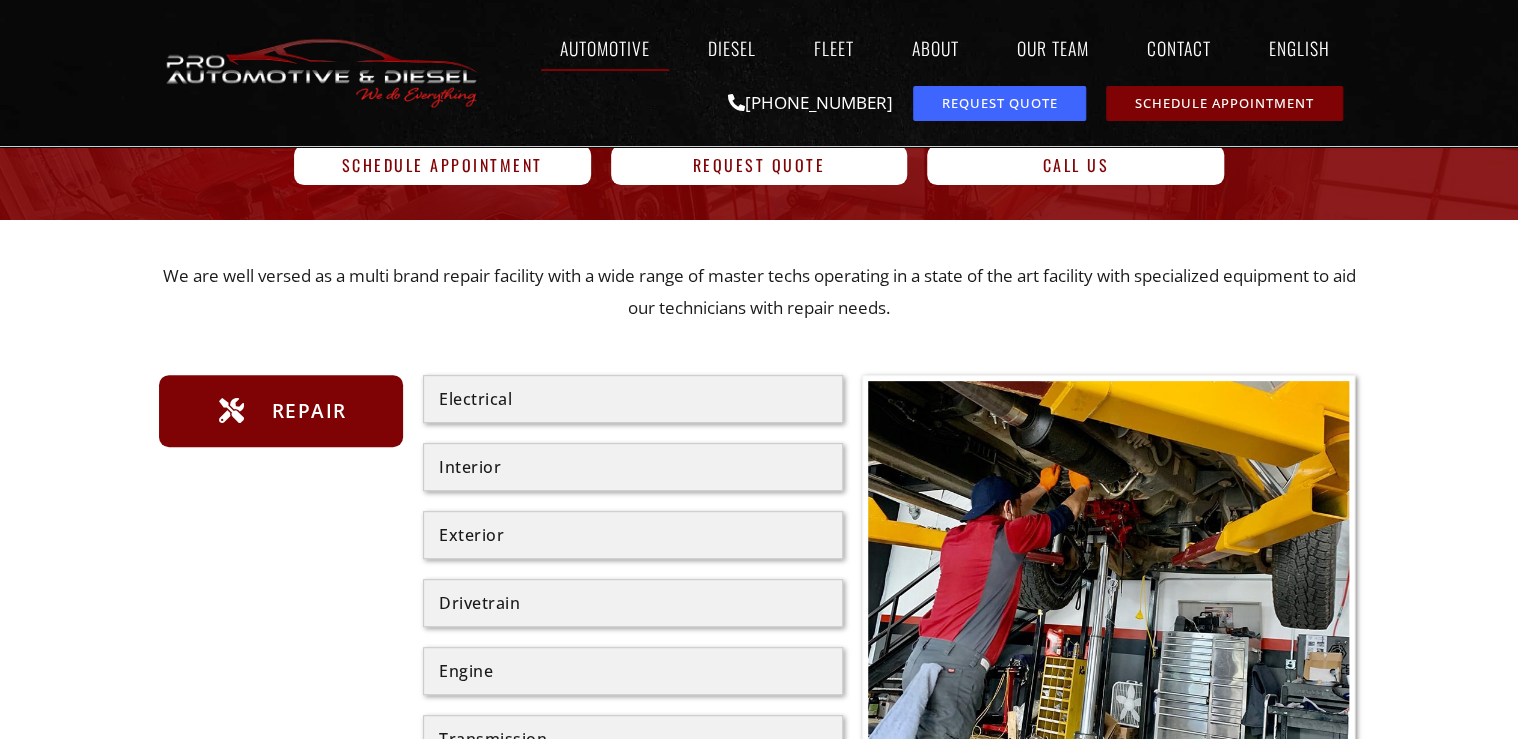 scroll, scrollTop: 0, scrollLeft: 0, axis: both 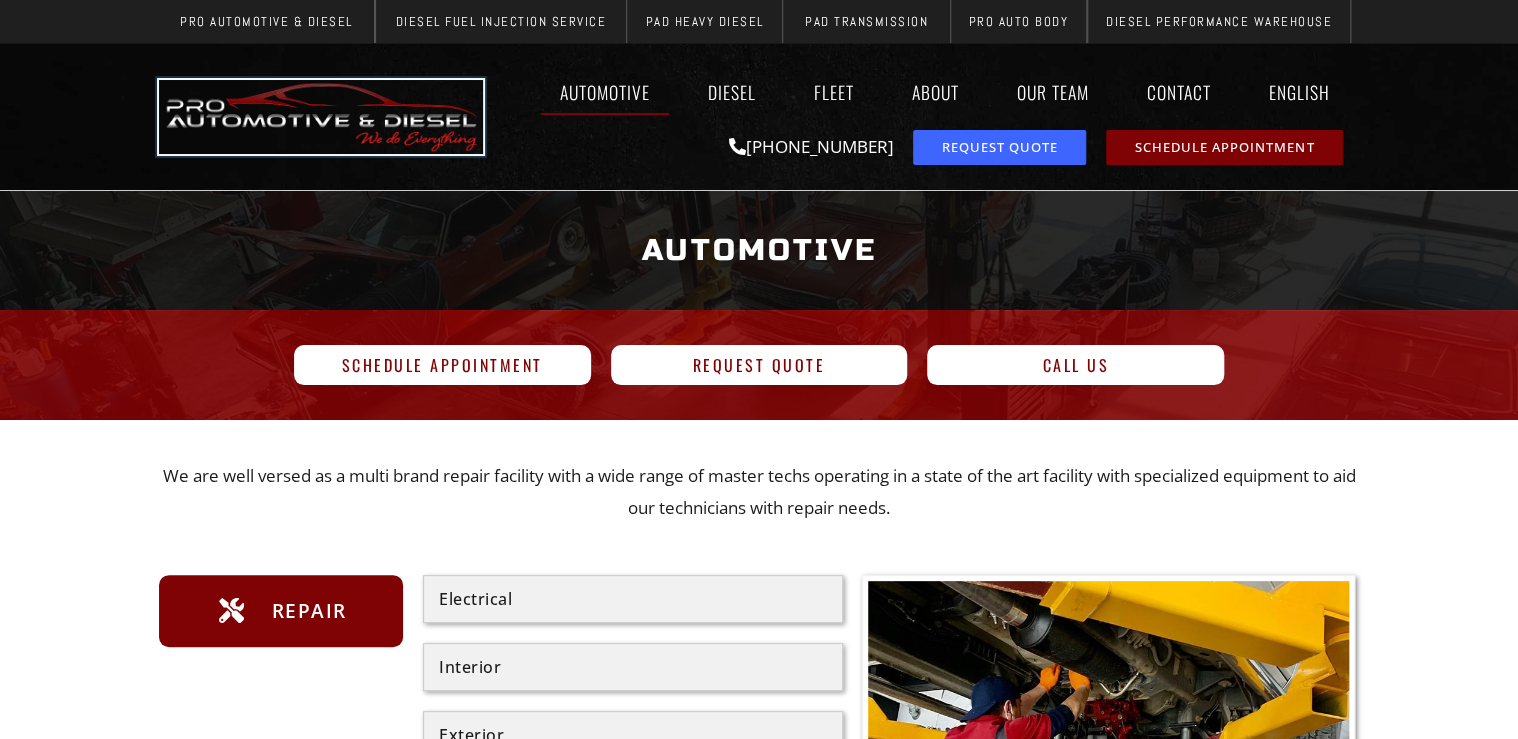 click at bounding box center [321, 116] 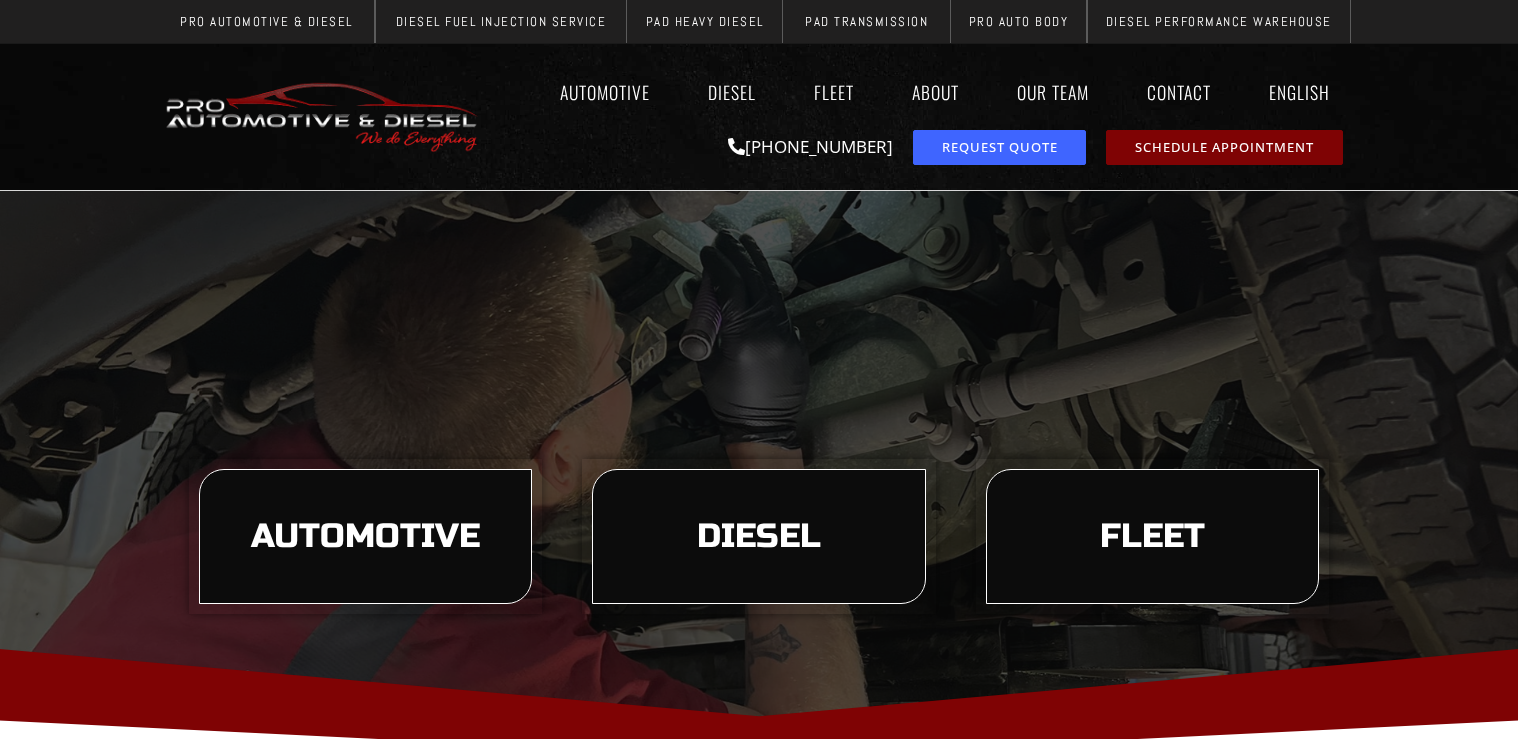 scroll, scrollTop: 0, scrollLeft: 0, axis: both 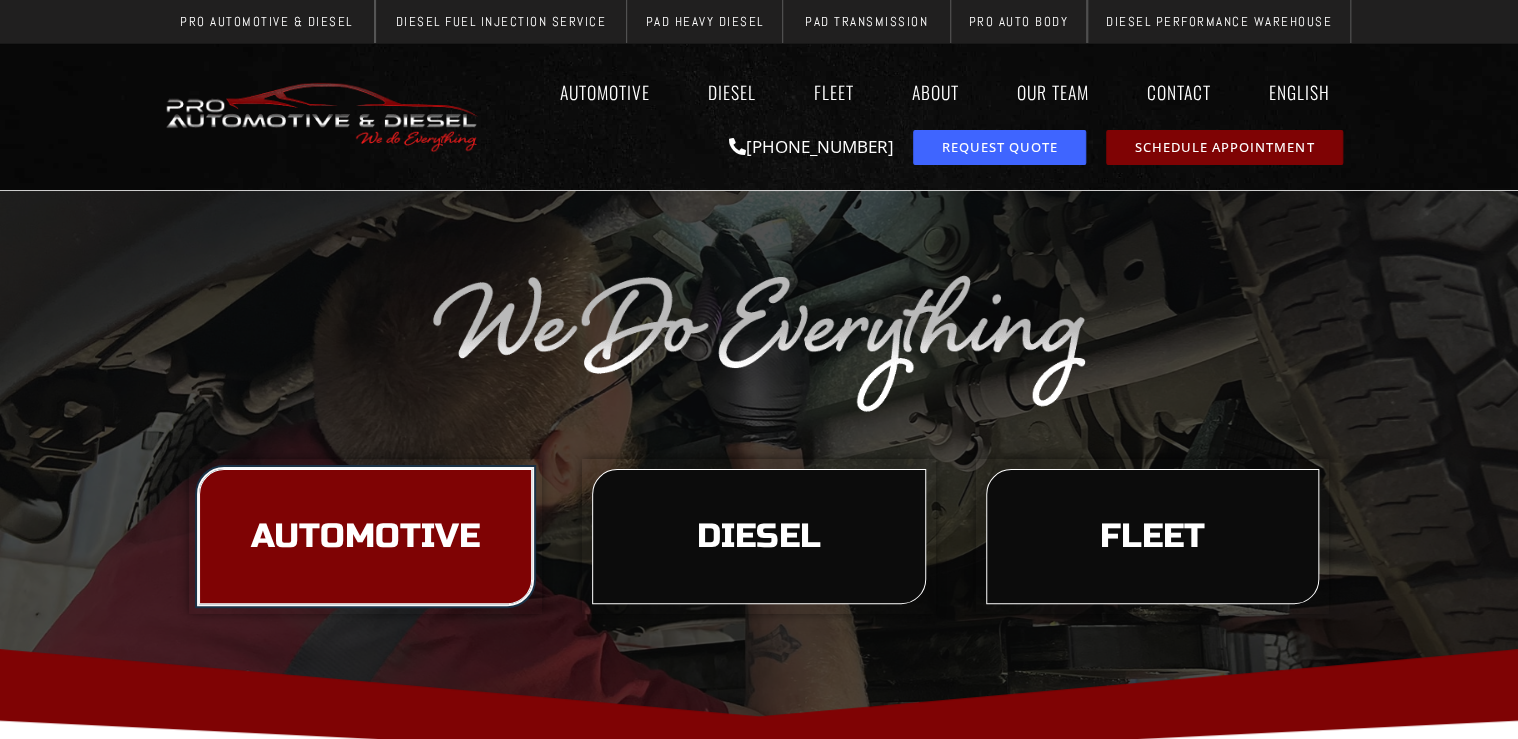 click on "Automotive" at bounding box center [365, 537] 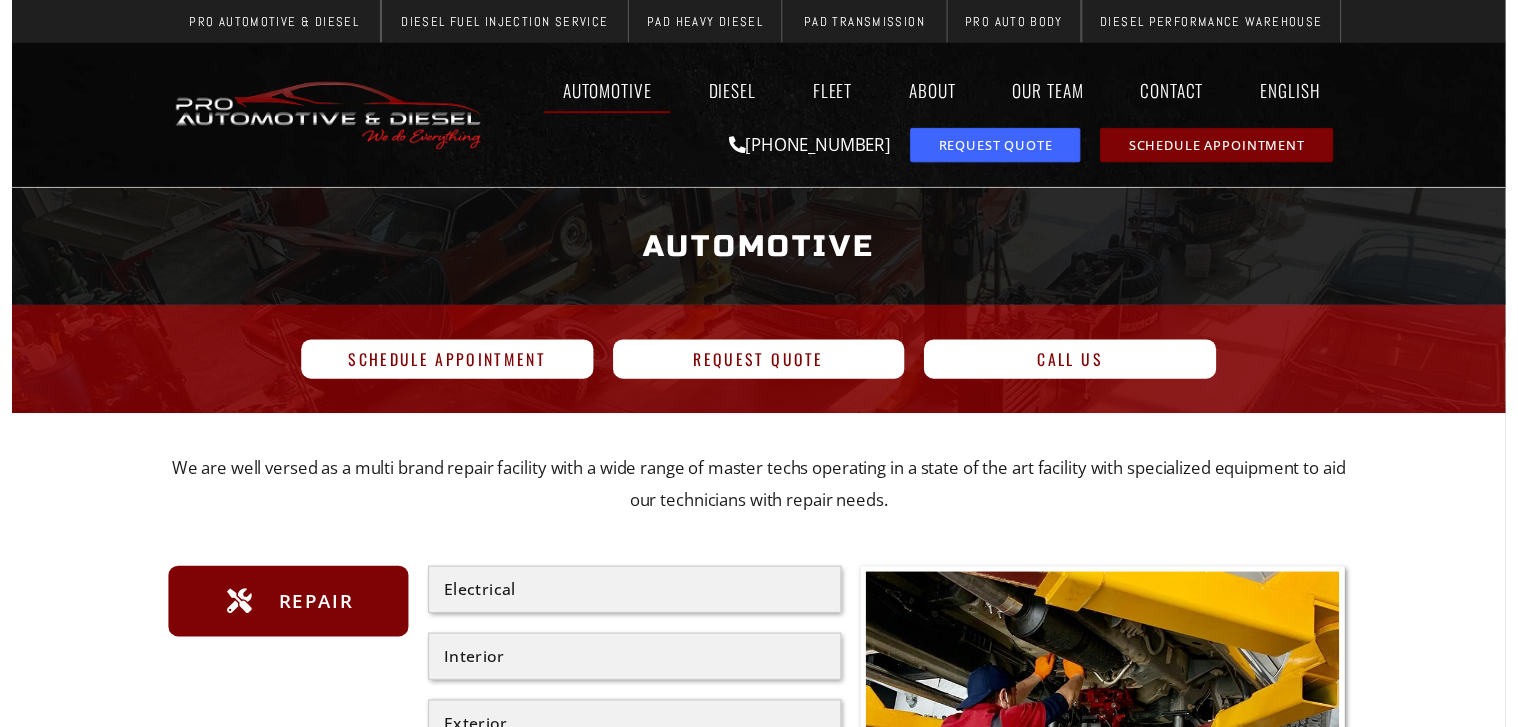 scroll, scrollTop: 0, scrollLeft: 0, axis: both 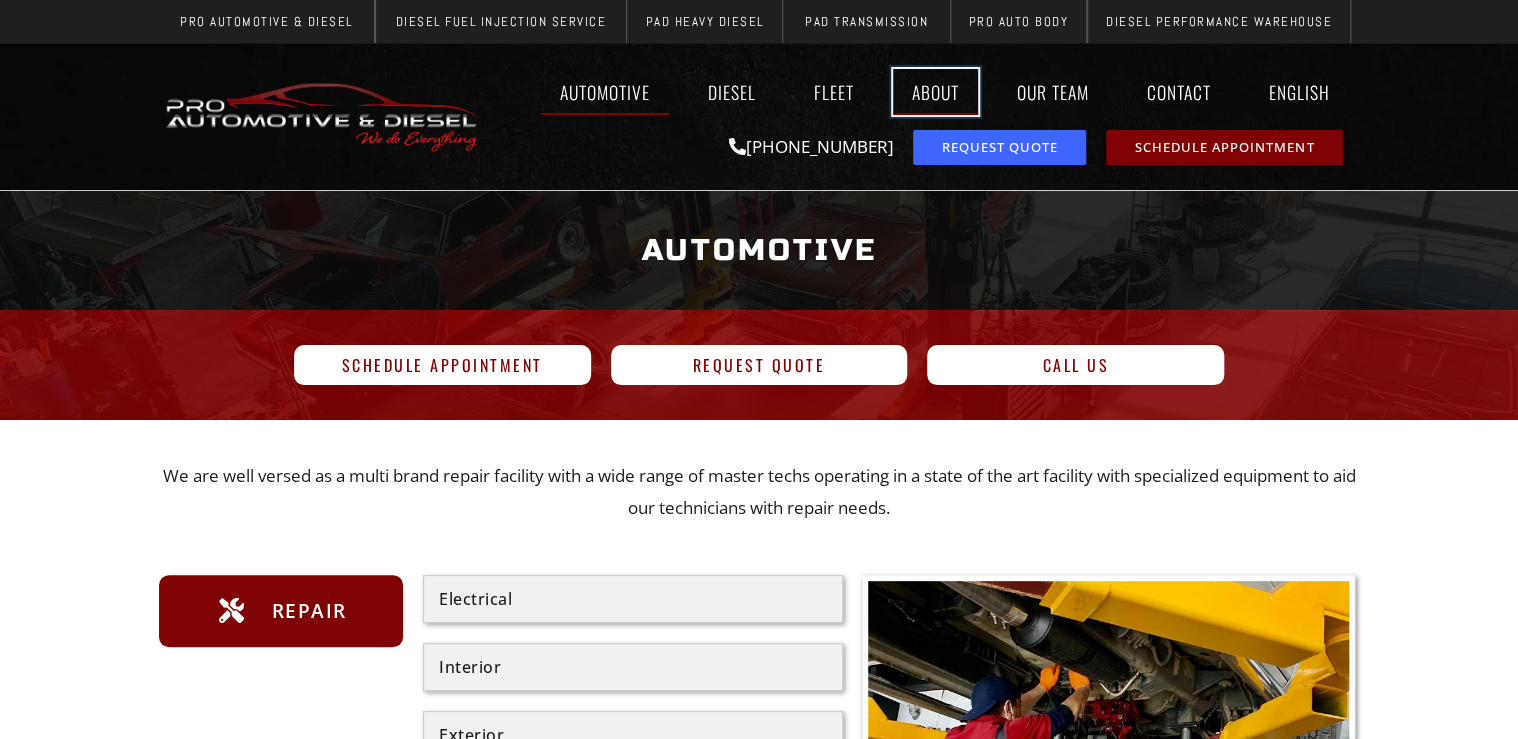 click on "About" 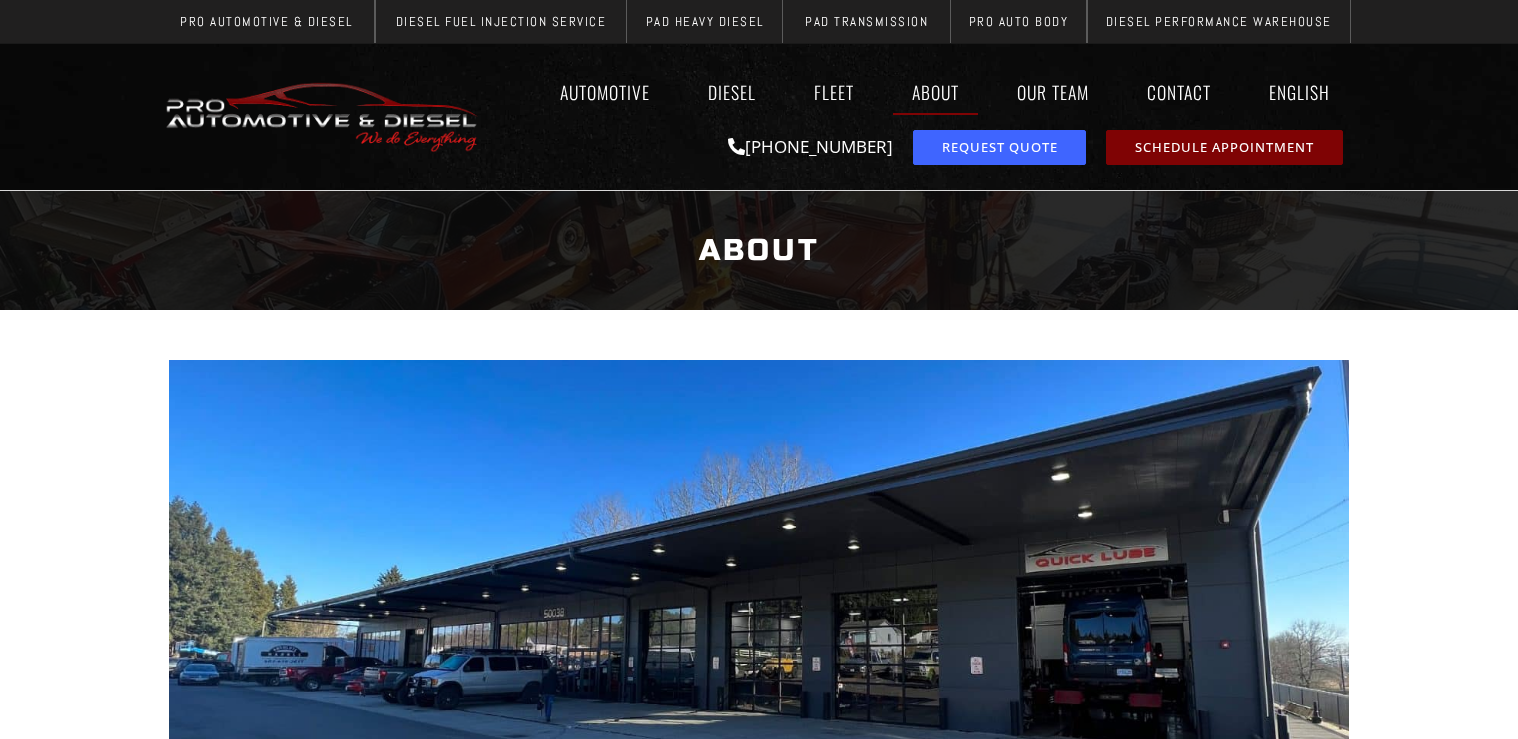 scroll, scrollTop: 0, scrollLeft: 0, axis: both 